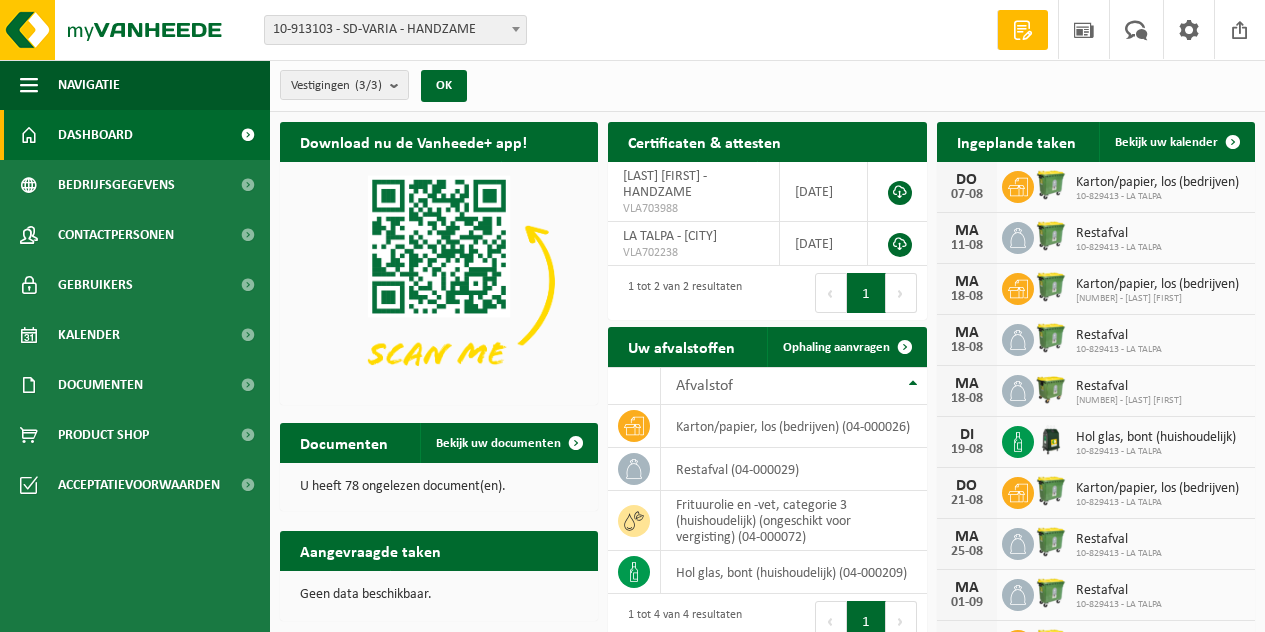 scroll, scrollTop: 0, scrollLeft: 0, axis: both 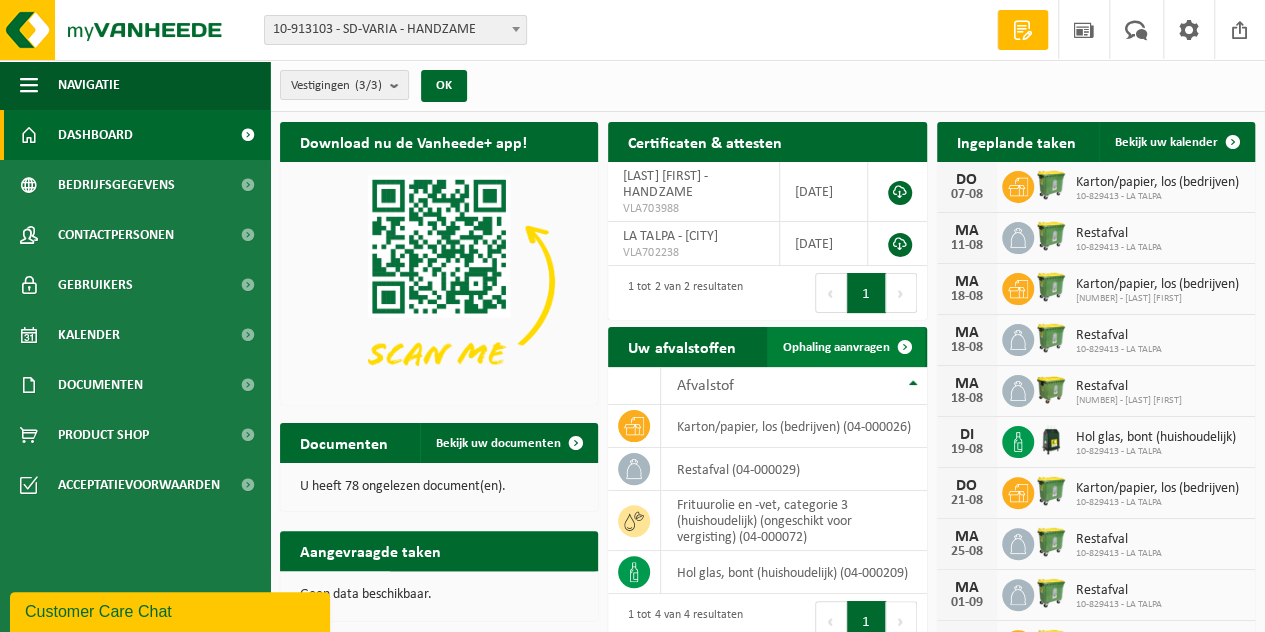 click on "Ophaling aanvragen" at bounding box center [836, 347] 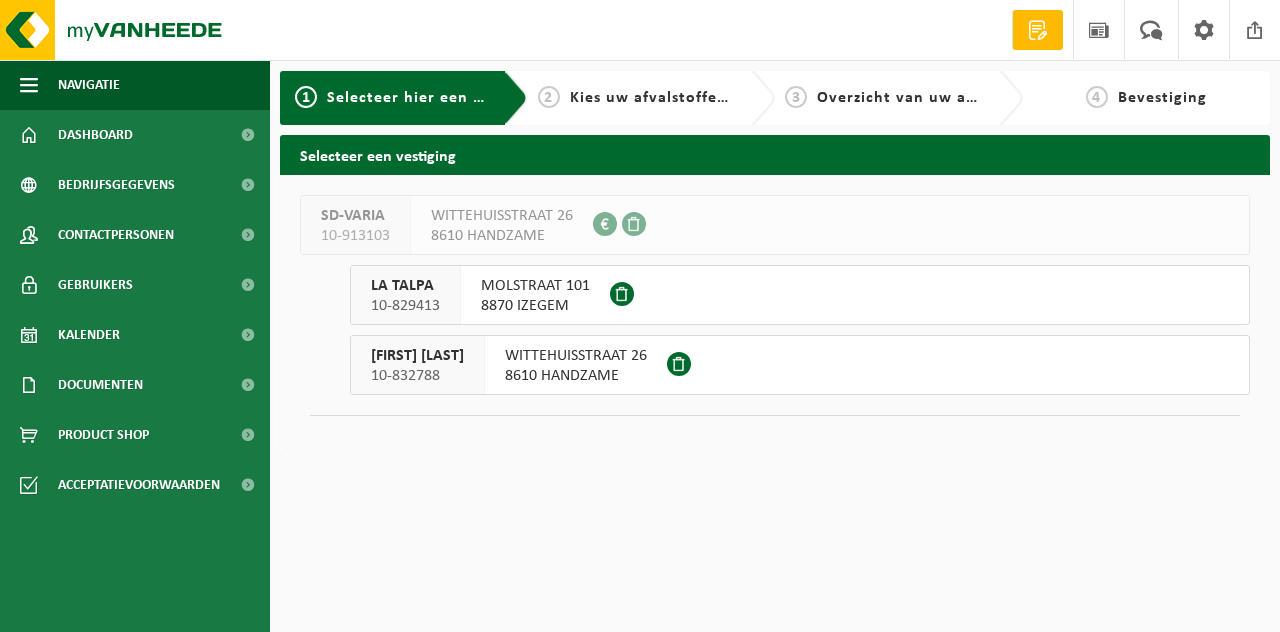 scroll, scrollTop: 0, scrollLeft: 0, axis: both 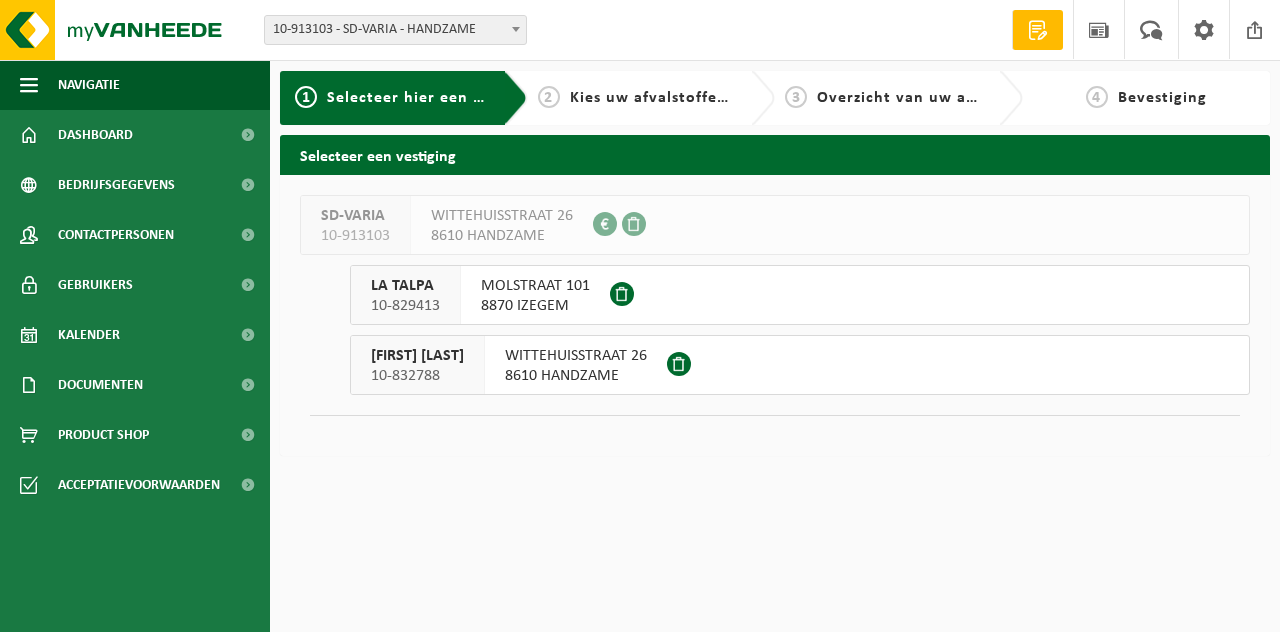 click on "8610 HANDZAME" at bounding box center [576, 376] 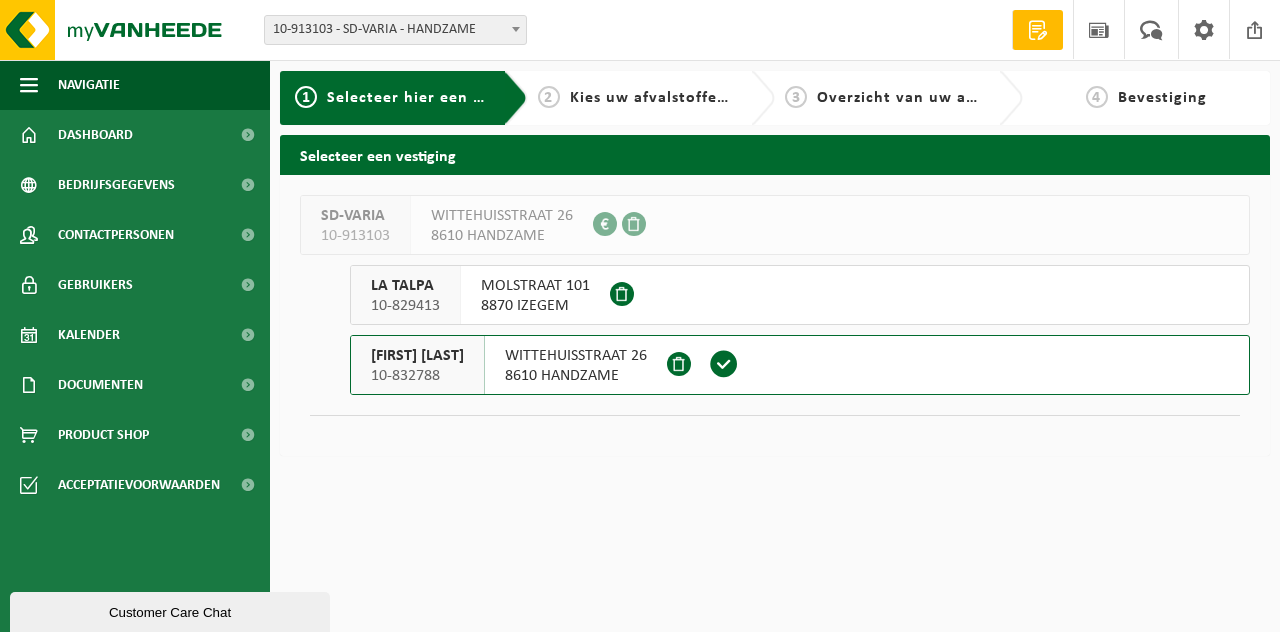 scroll, scrollTop: 0, scrollLeft: 0, axis: both 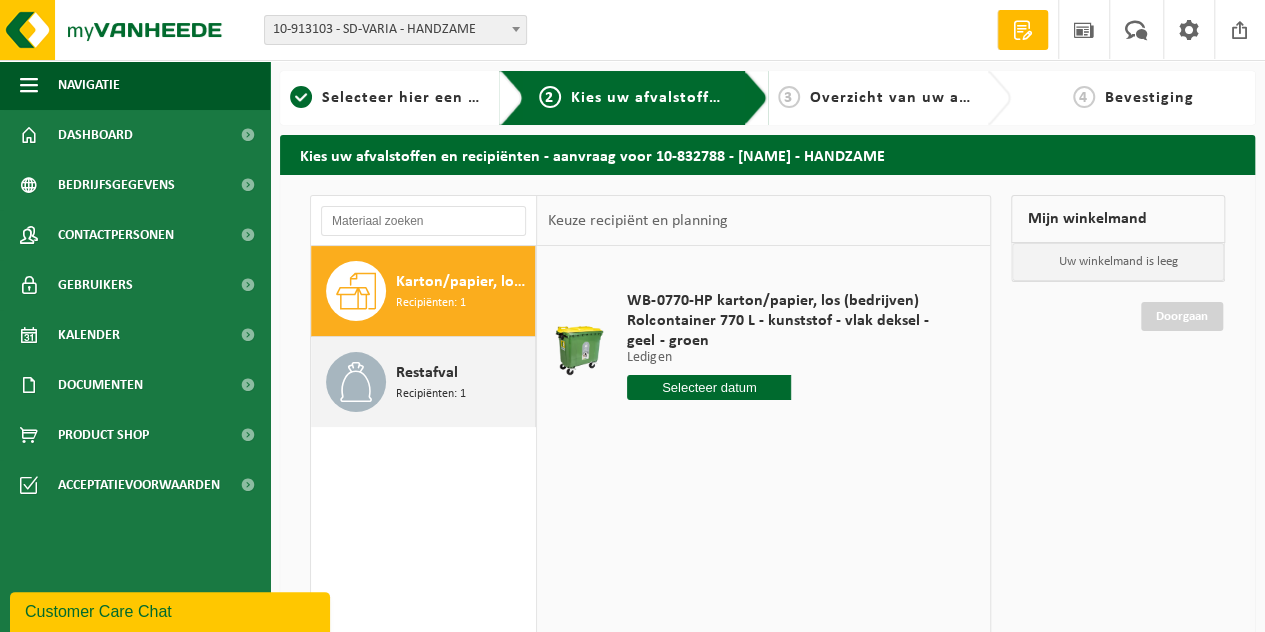 click on "Recipiënten: 1" at bounding box center [431, 394] 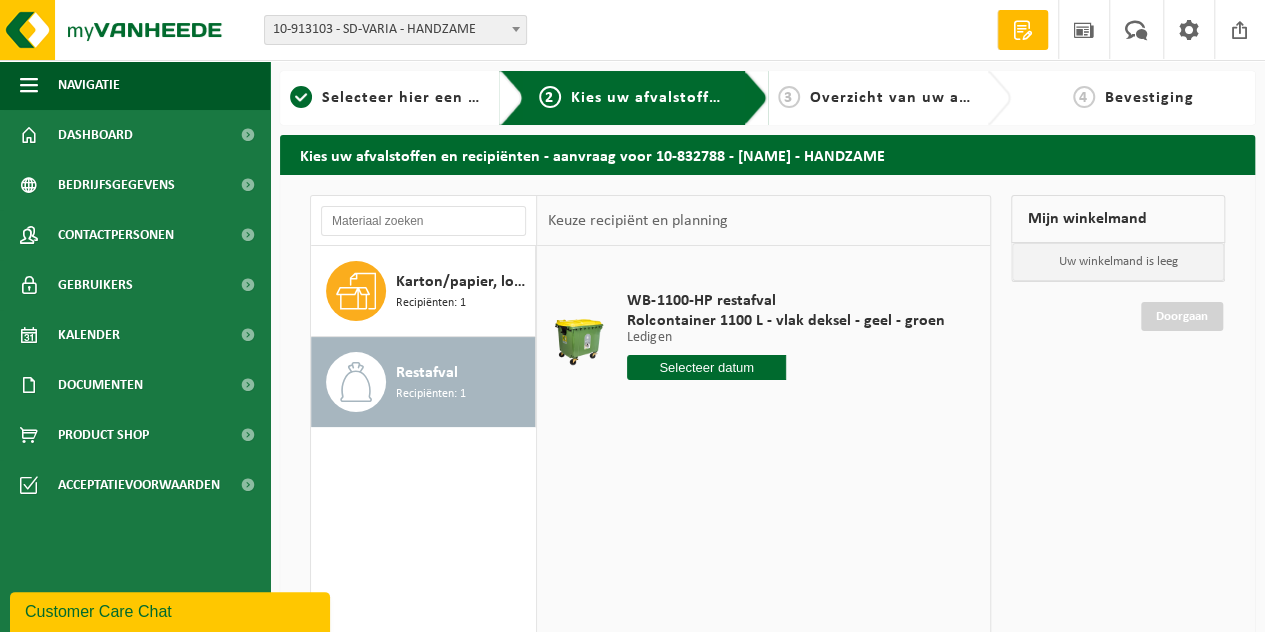 click at bounding box center (706, 367) 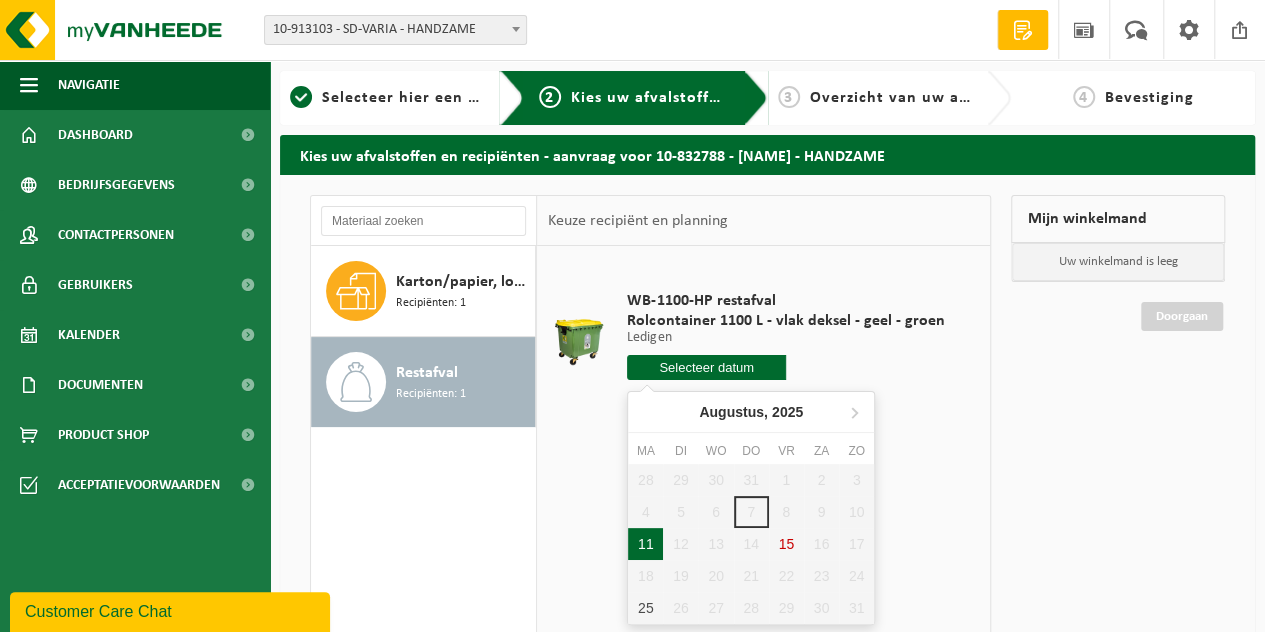 click on "11" at bounding box center (645, 544) 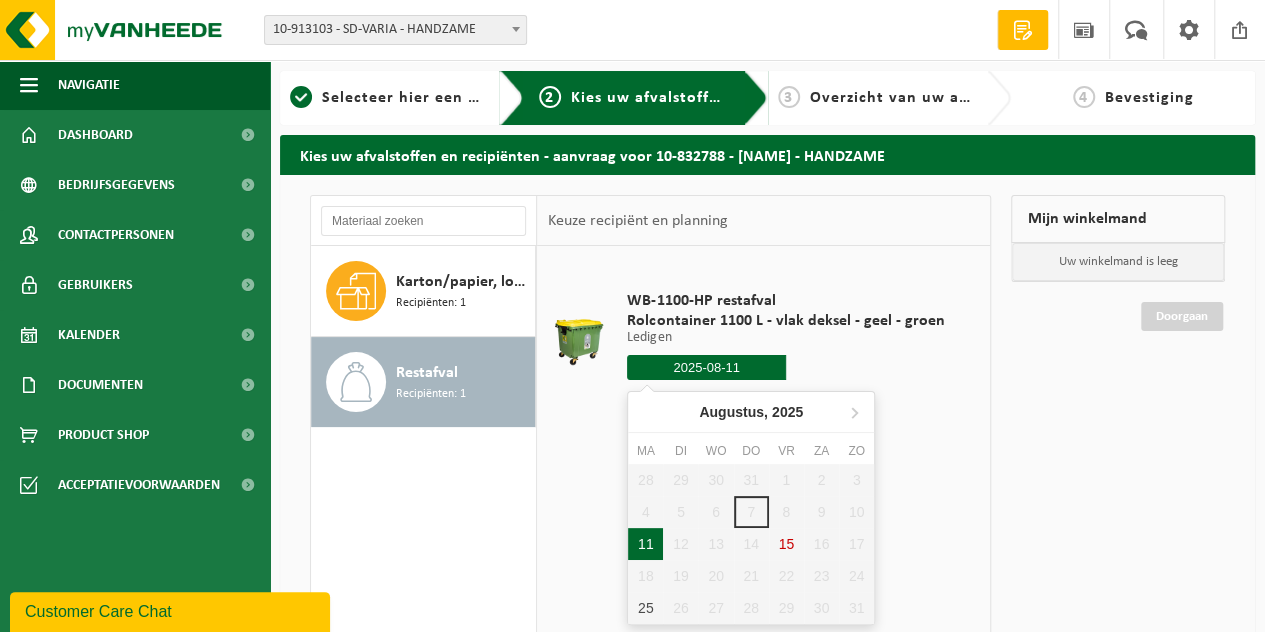 type on "Van 2025-08-11" 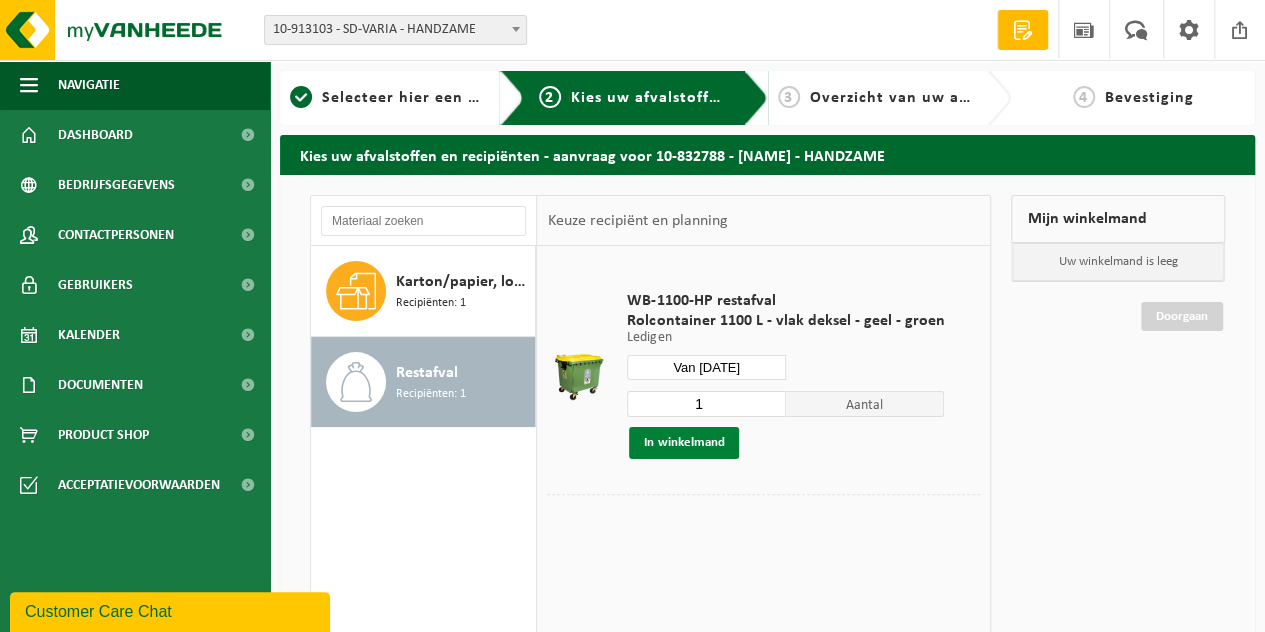 click on "In winkelmand" at bounding box center (684, 443) 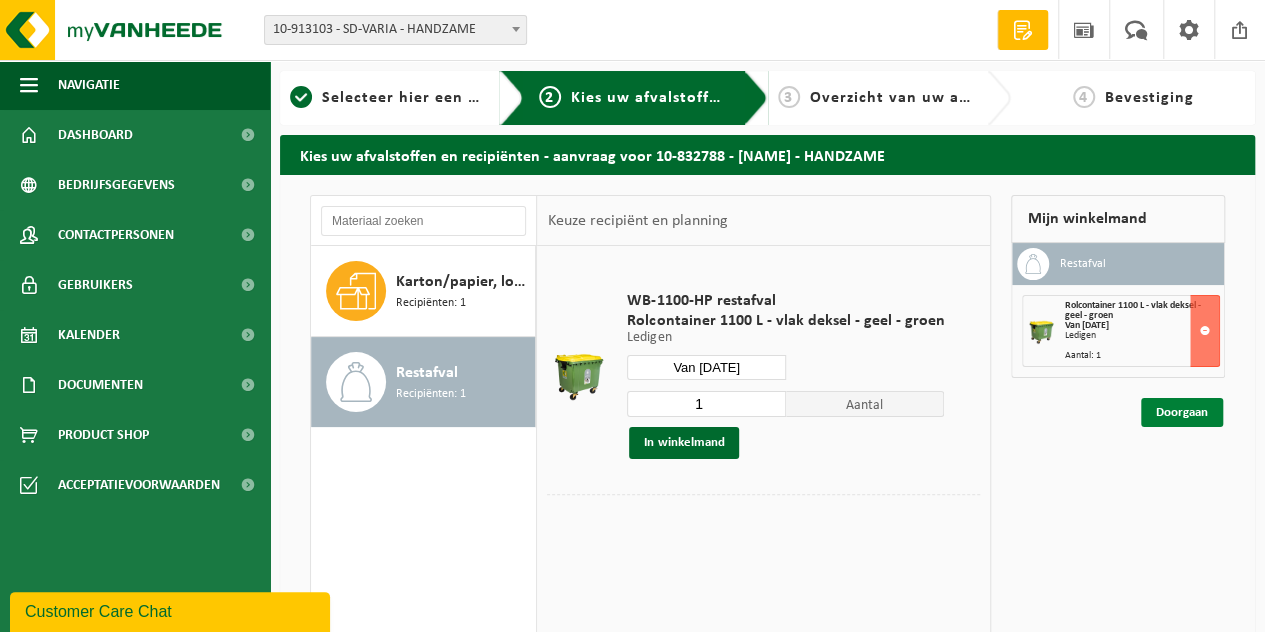 click on "Doorgaan" at bounding box center (1182, 412) 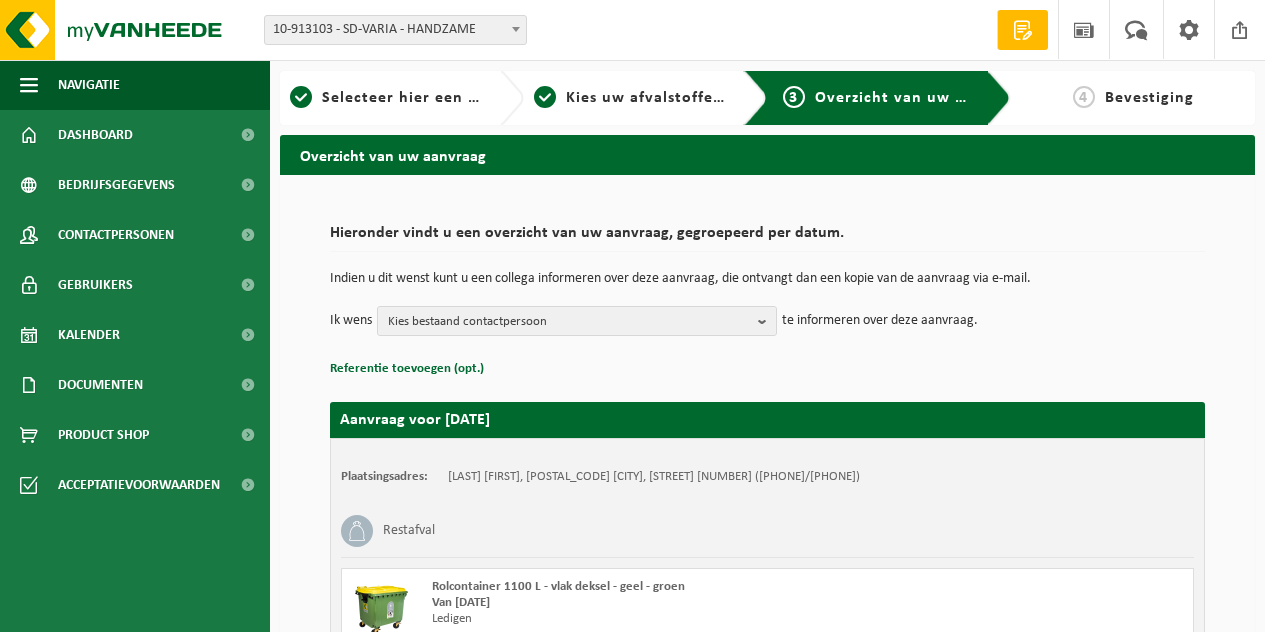 scroll, scrollTop: 0, scrollLeft: 0, axis: both 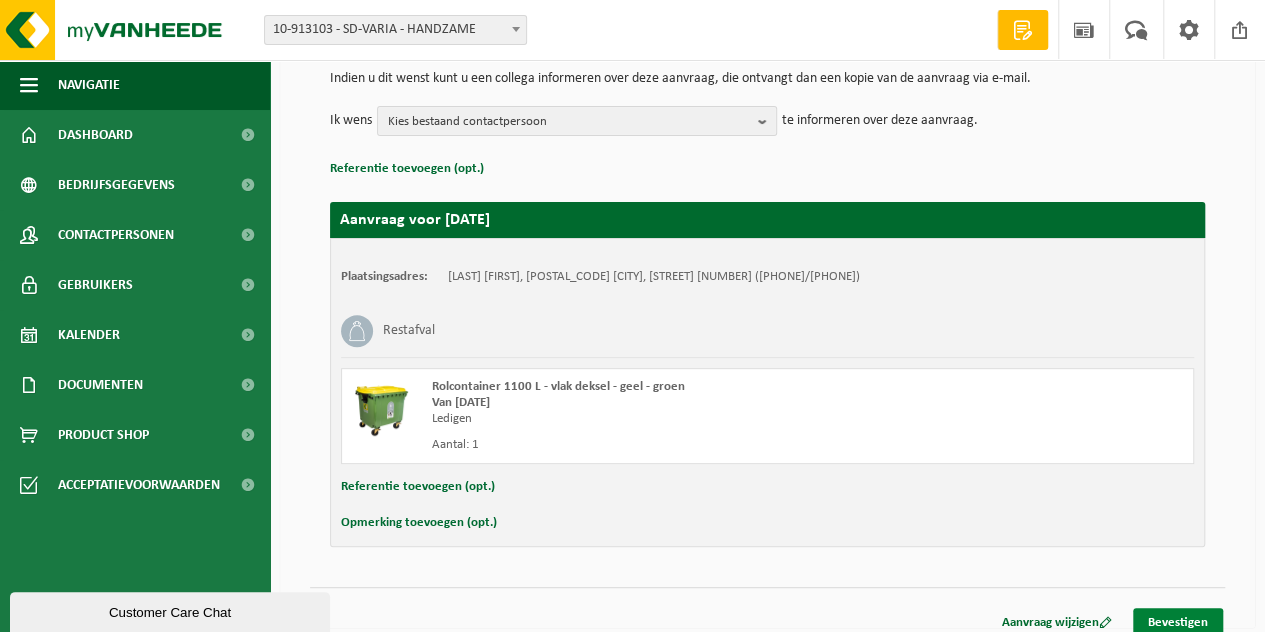 click on "Bevestigen" at bounding box center [1178, 622] 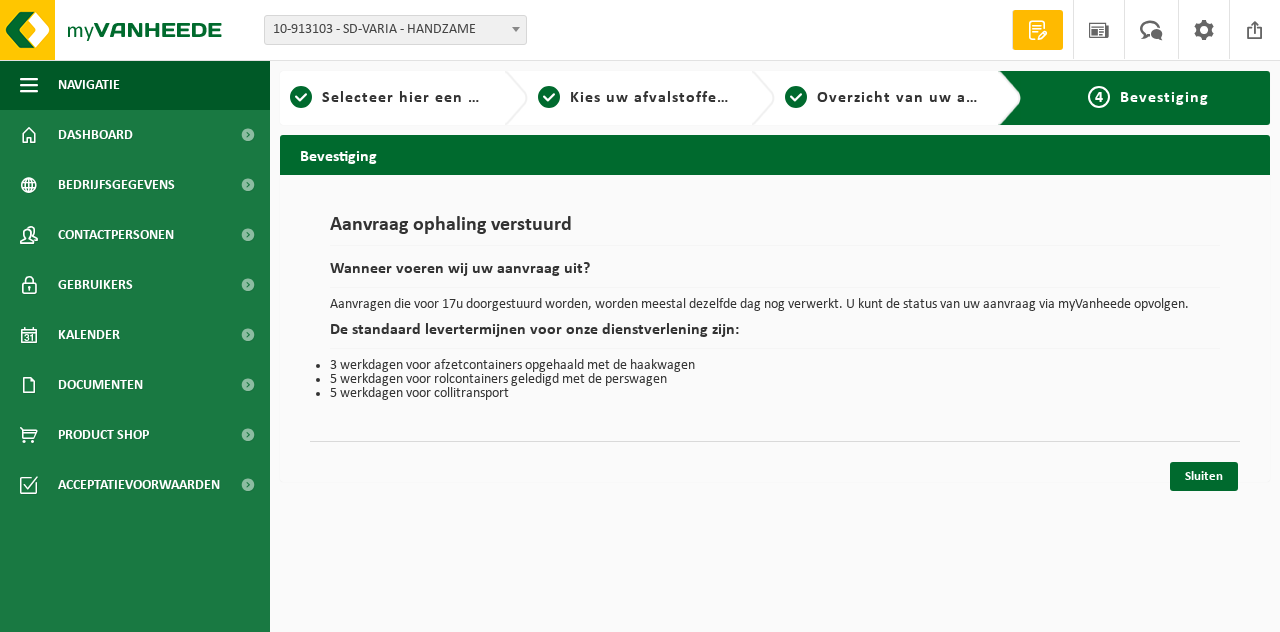 scroll, scrollTop: 0, scrollLeft: 0, axis: both 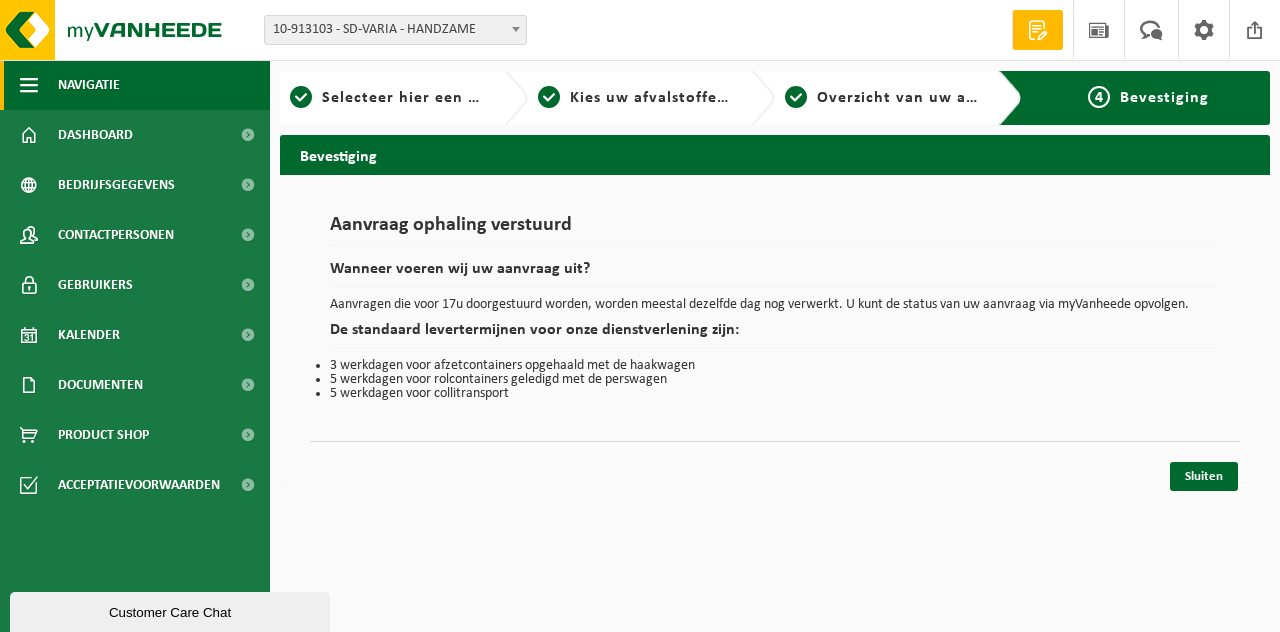 click on "Navigatie" at bounding box center [89, 85] 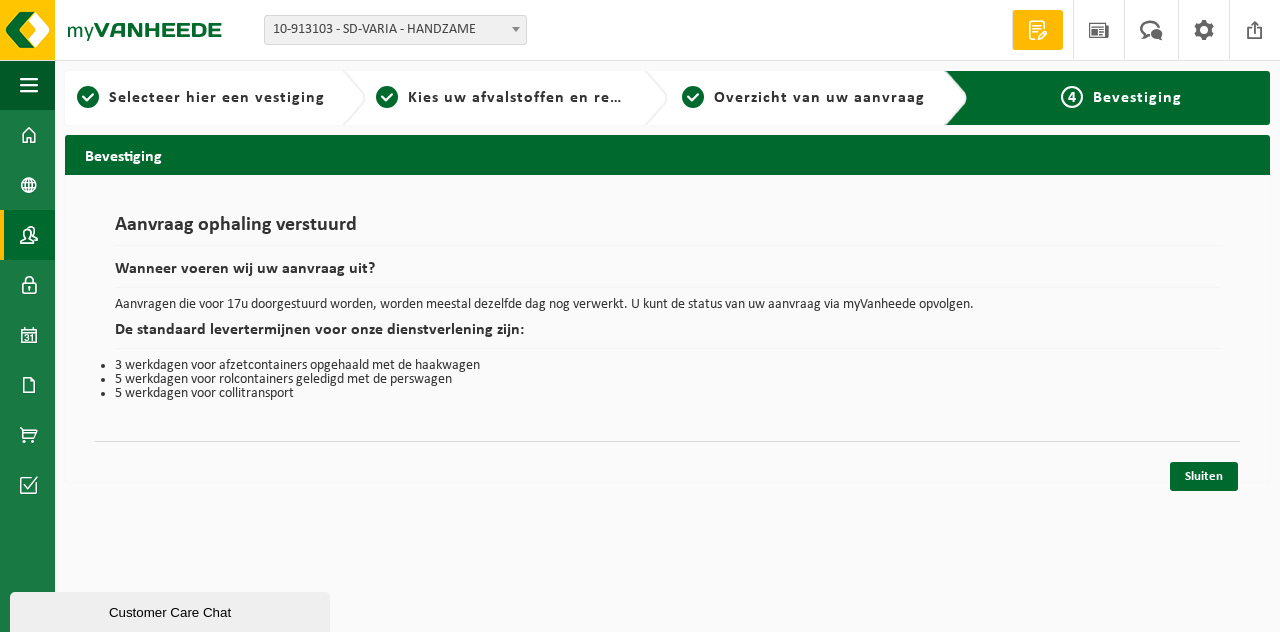 click at bounding box center [29, 235] 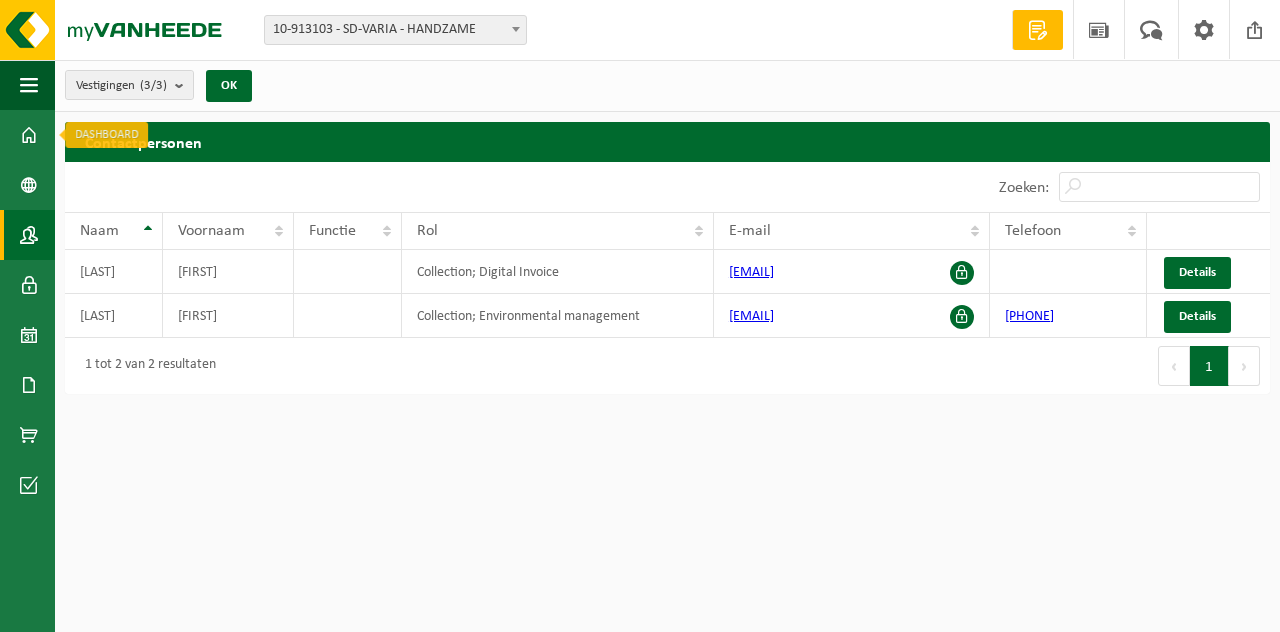 scroll, scrollTop: 0, scrollLeft: 0, axis: both 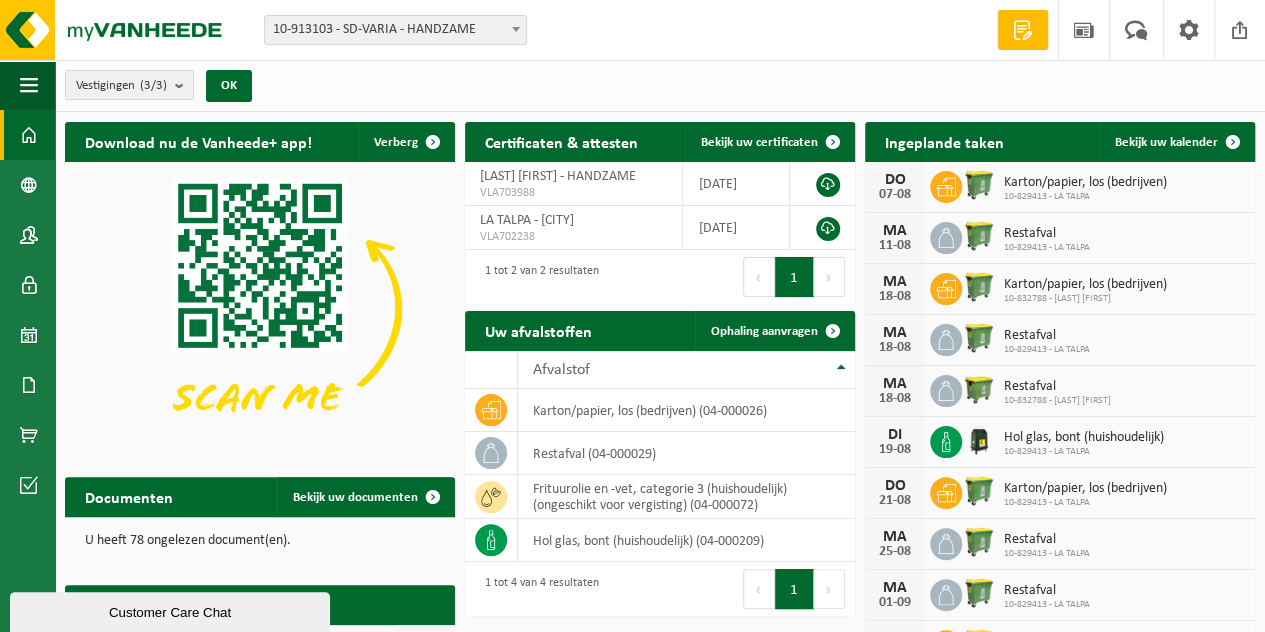 click on "Ingeplande taken       Bekijk uw kalender                                        DO     07-08                                Karton/papier, los (bedrijven)   10-829413 - LA TALPA              MA     11-08                                Restafval   10-829413 - LA TALPA              MA     18-08                                Karton/papier, los (bedrijven)   10-832788 - [LAST] [FIRST]              MA     18-08                                Restafval   10-829413 - LA TALPA              MA     18-08                                Restafval   10-832788 - [LAST] [FIRST]              DI     19-08                                Hol glas, bont (huishoudelijk)   10-829413 - LA TALPA              DO     21-08                                Karton/papier, los (bedrijven)   10-829413 - LA TALPA              MA     25-08                                Restafval   10-829413 - LA TALPA              MA     01-09                                Restafval   10-829413 - LA TALPA              DO     04-09" at bounding box center [1060, 396] 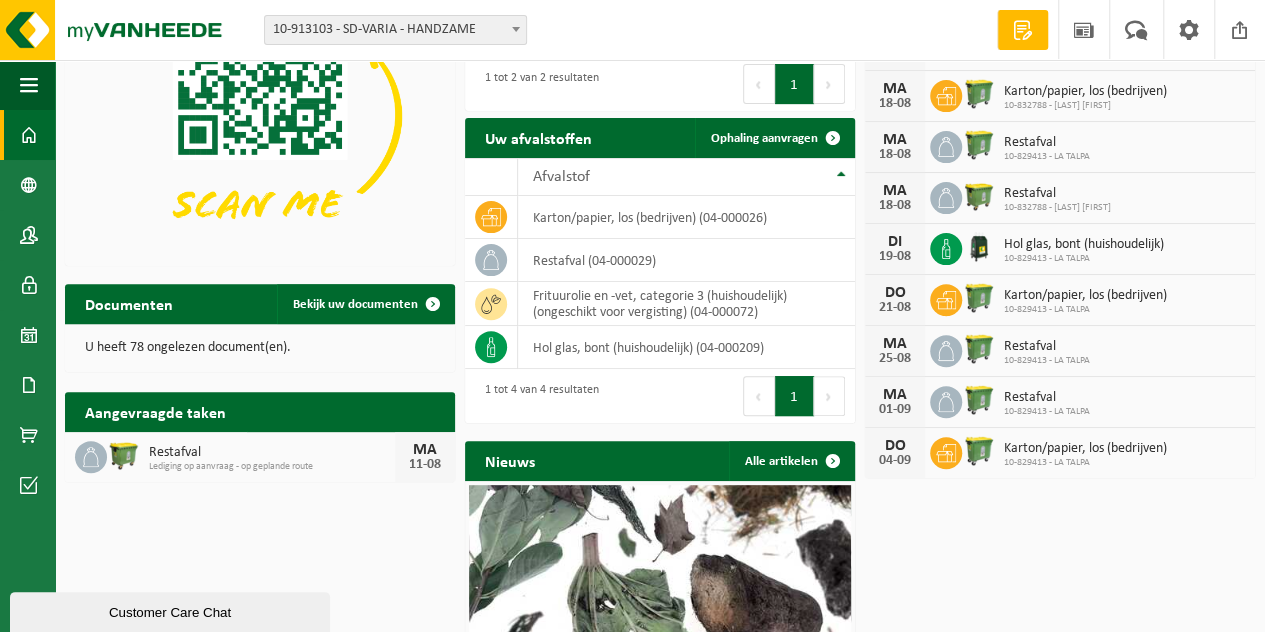 scroll, scrollTop: 200, scrollLeft: 0, axis: vertical 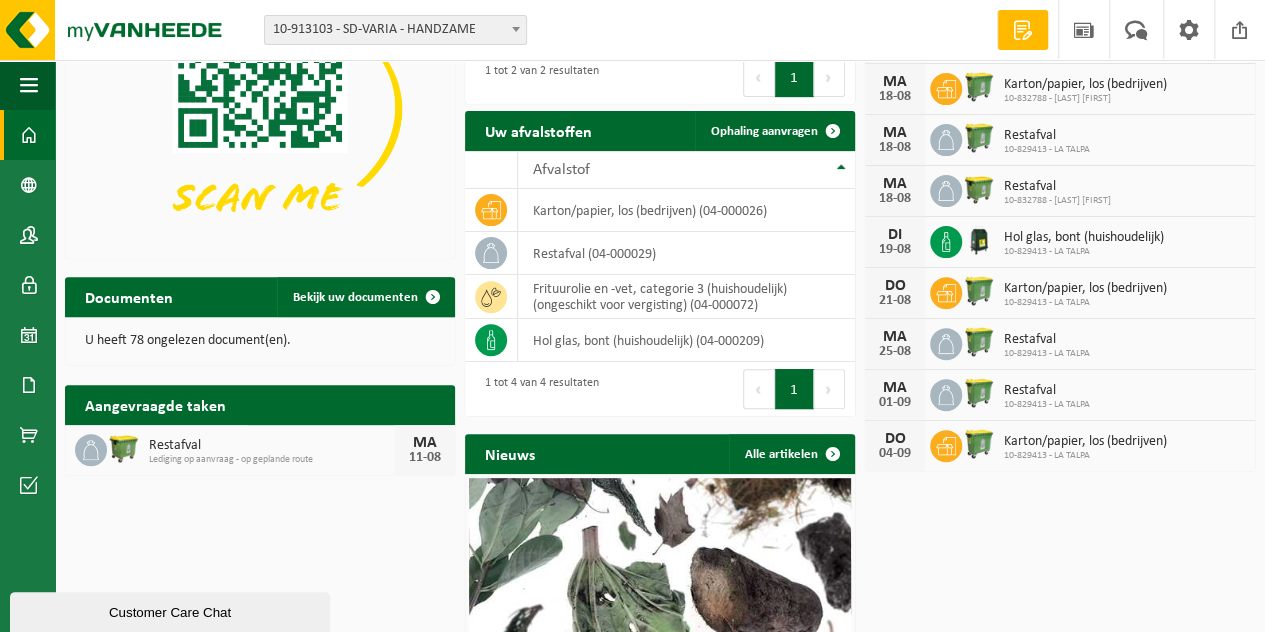 click at bounding box center (979, 342) 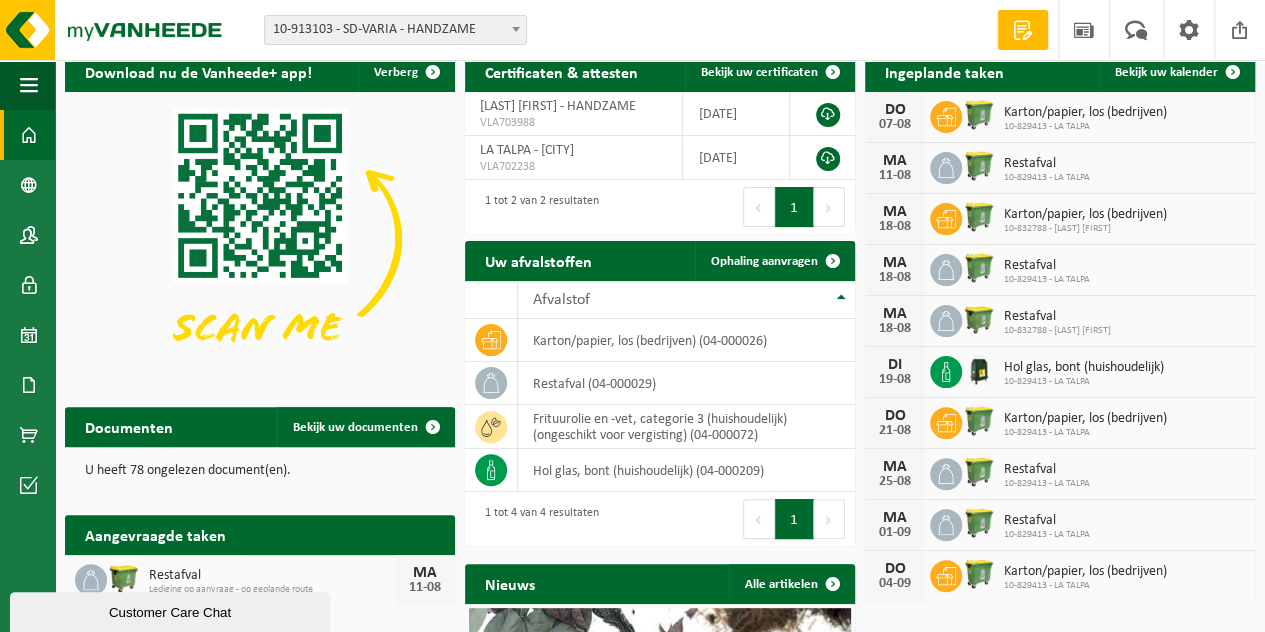 scroll, scrollTop: 0, scrollLeft: 0, axis: both 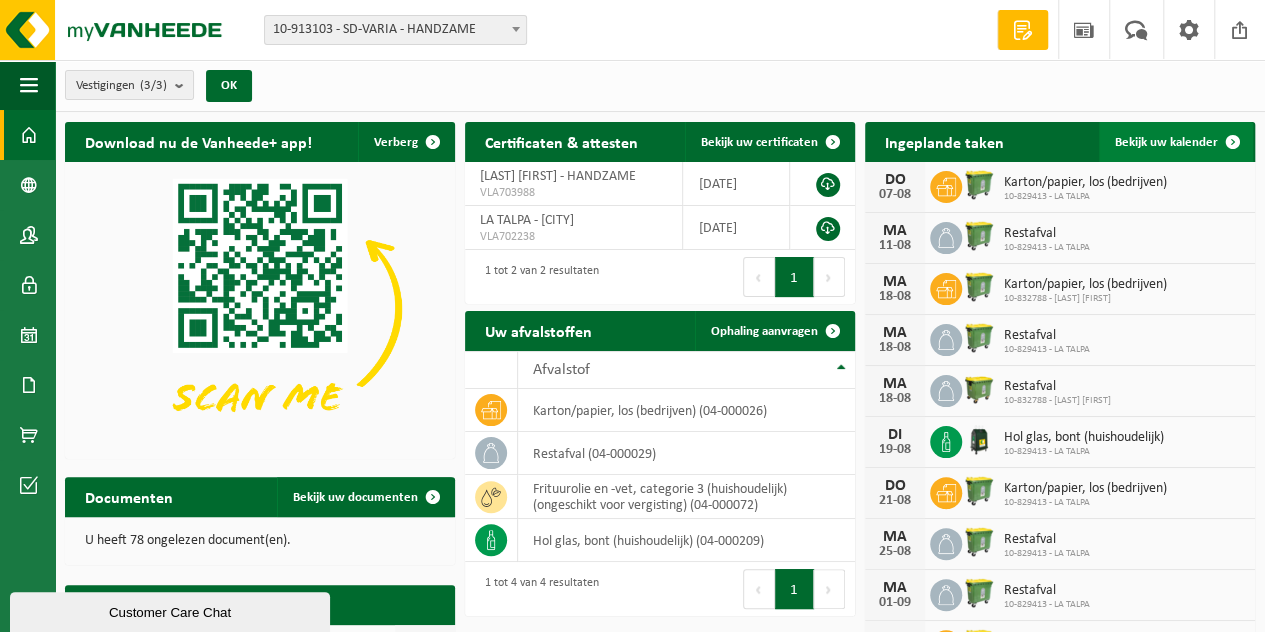 click on "Bekijk uw kalender" at bounding box center [1176, 142] 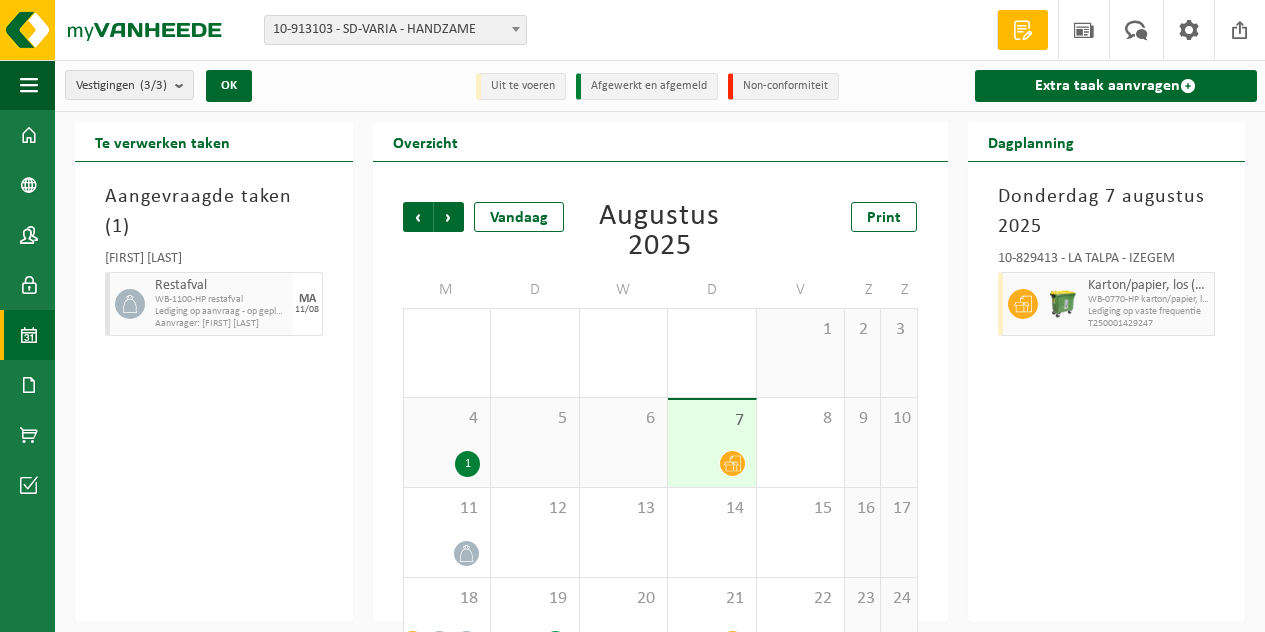 scroll, scrollTop: 0, scrollLeft: 0, axis: both 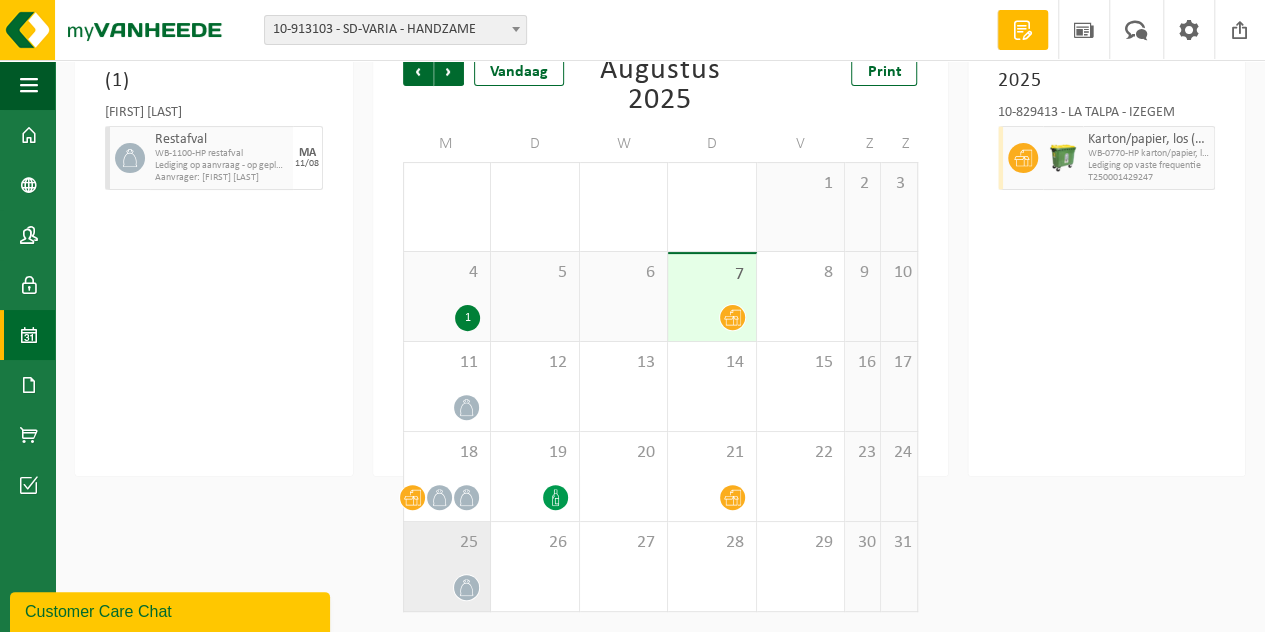 click on "25" at bounding box center (447, 566) 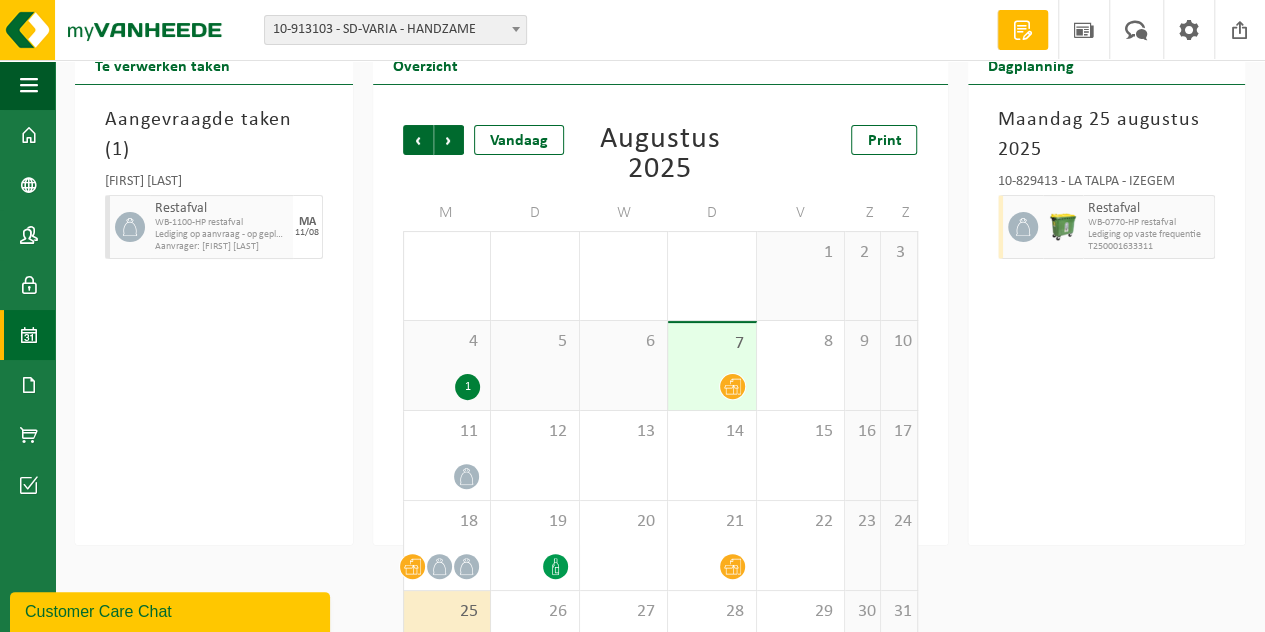 scroll, scrollTop: 46, scrollLeft: 0, axis: vertical 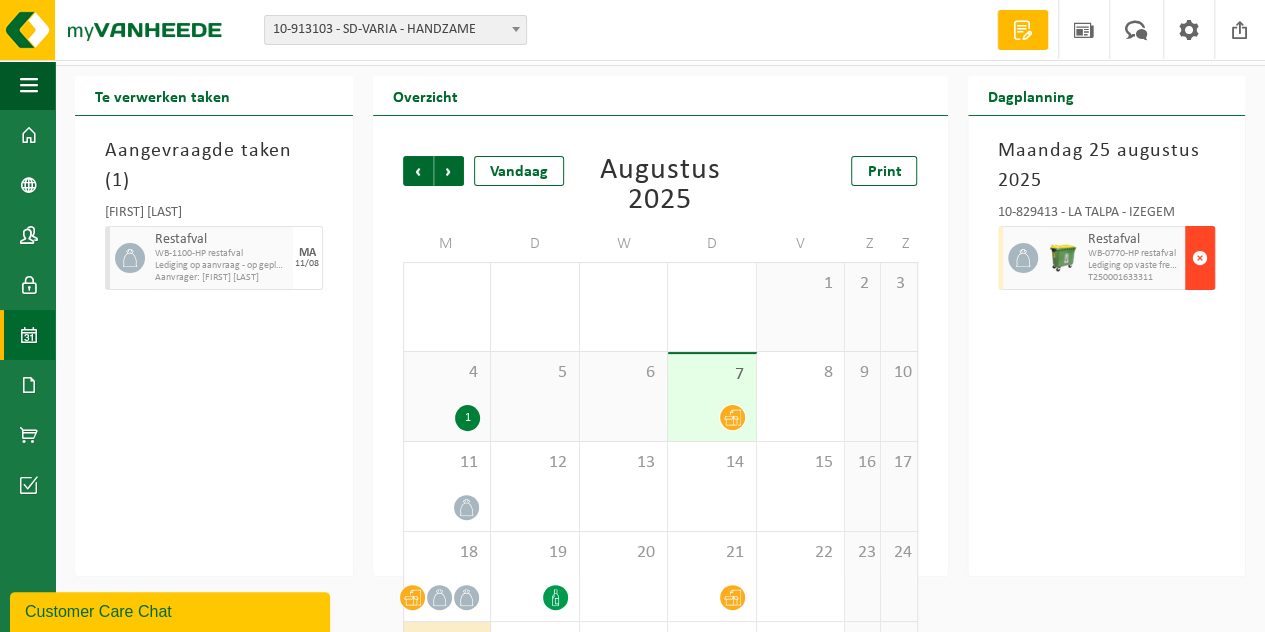 click at bounding box center (1200, 258) 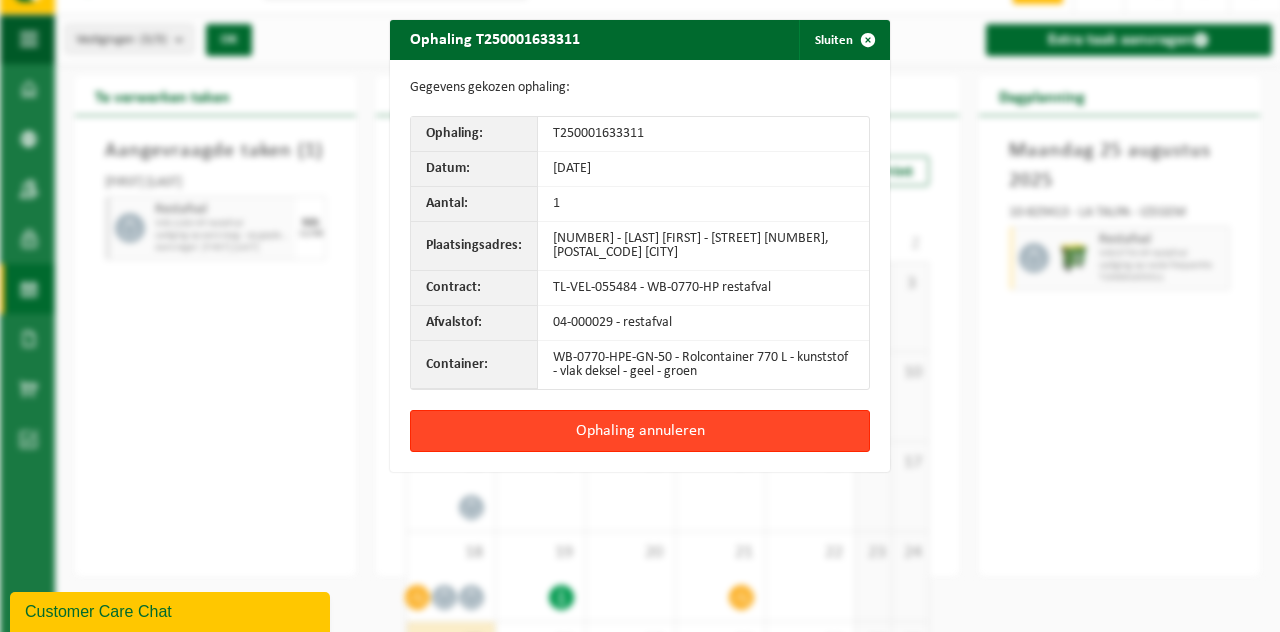 click on "Ophaling annuleren" at bounding box center [640, 431] 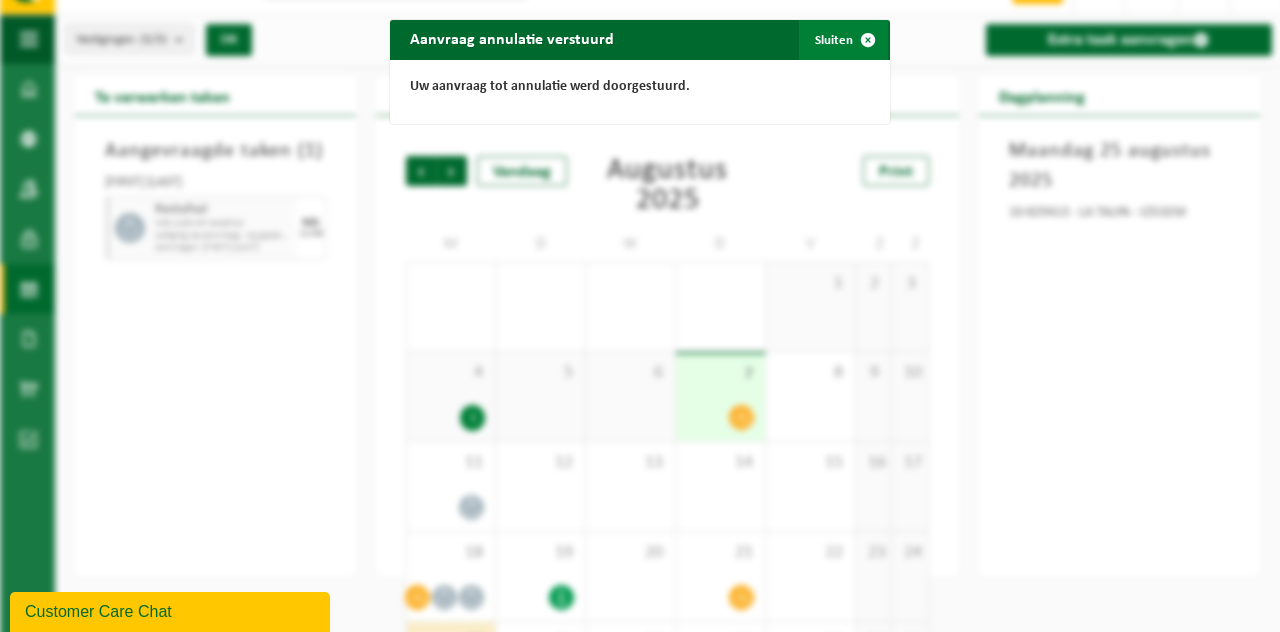 click at bounding box center (868, 40) 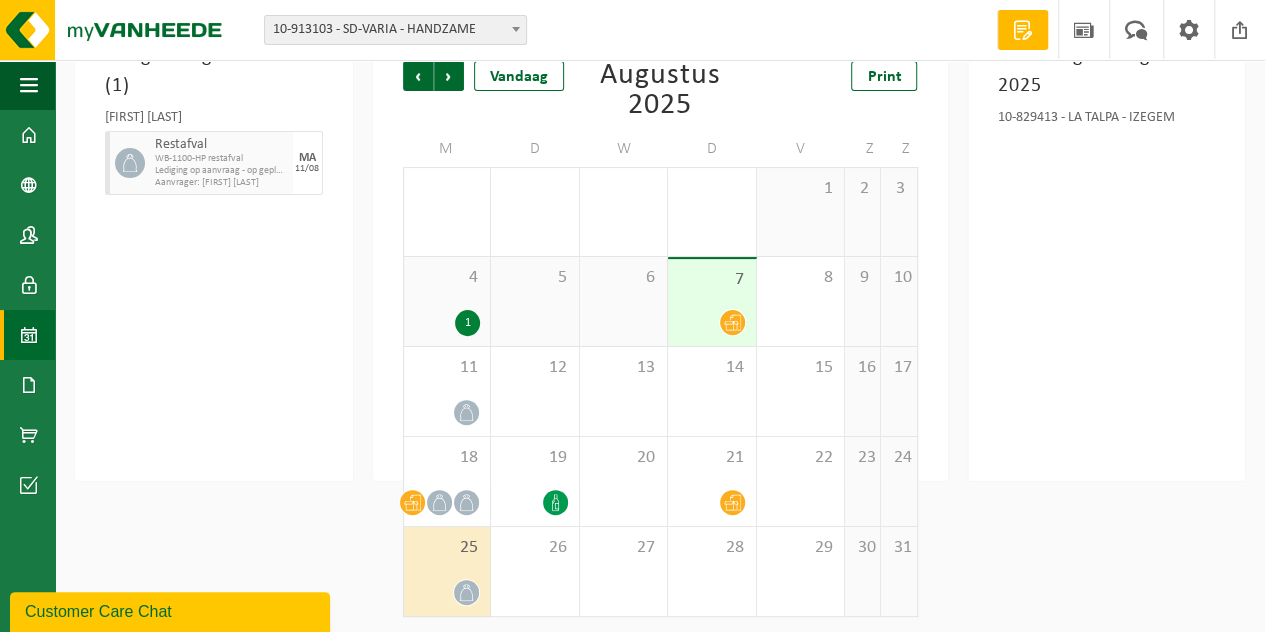 scroll, scrollTop: 146, scrollLeft: 0, axis: vertical 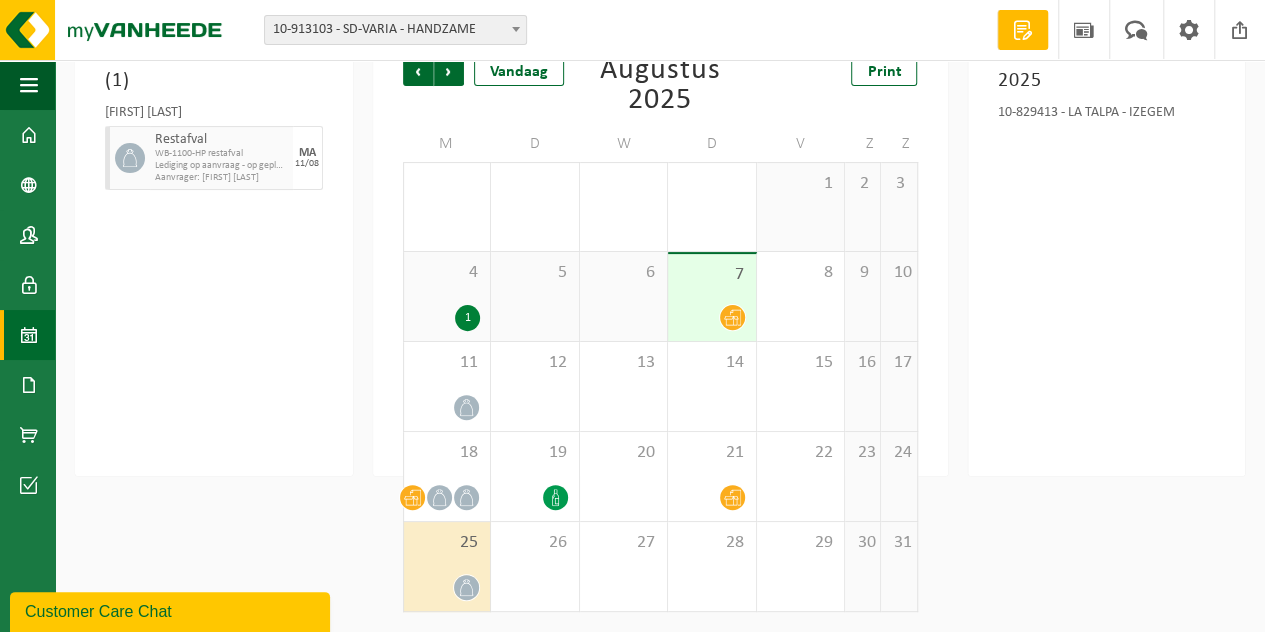 click on "7" at bounding box center (712, 297) 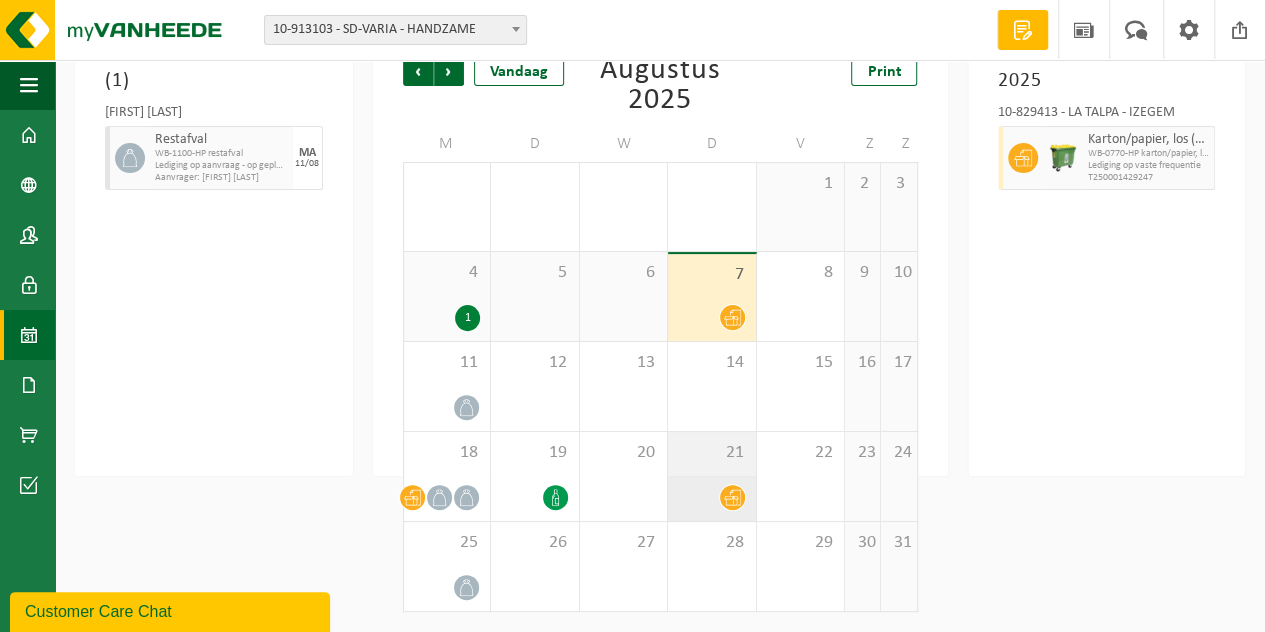 click on "21" at bounding box center [712, 453] 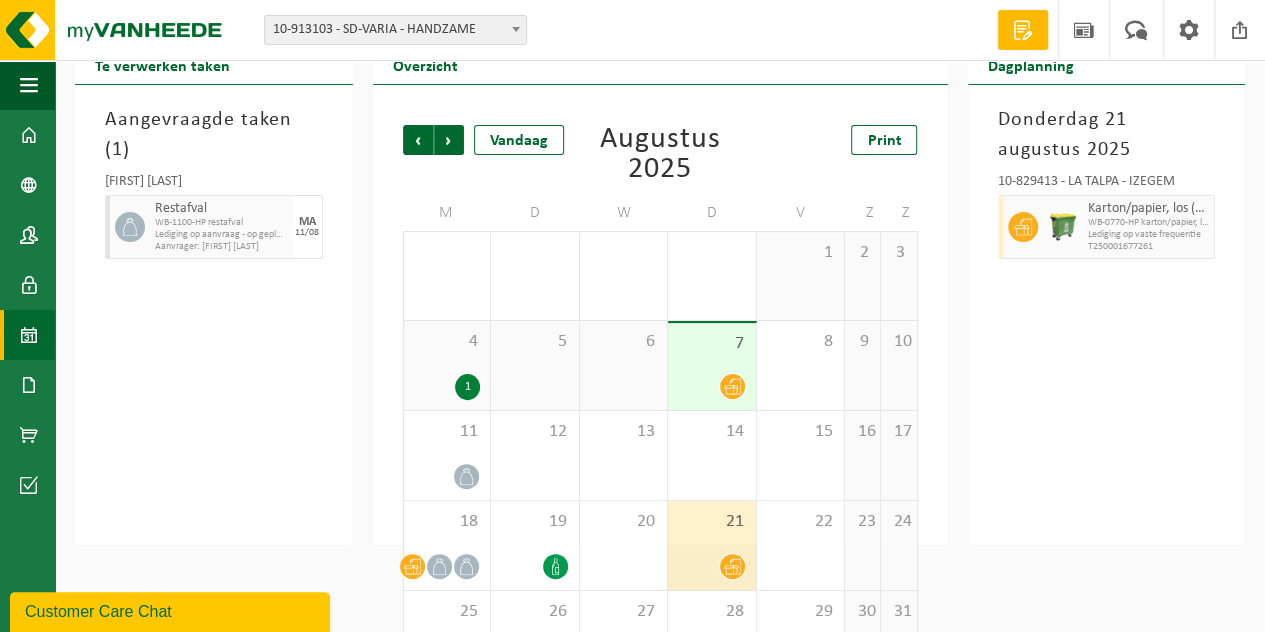scroll, scrollTop: 46, scrollLeft: 0, axis: vertical 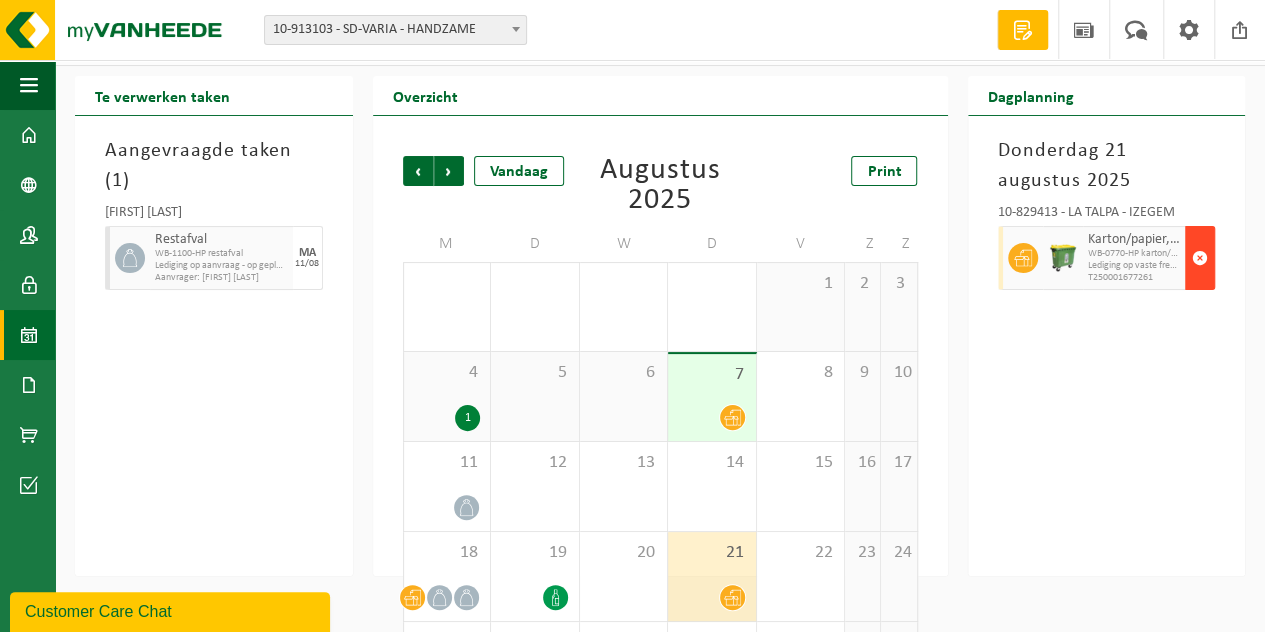 click at bounding box center [1200, 258] 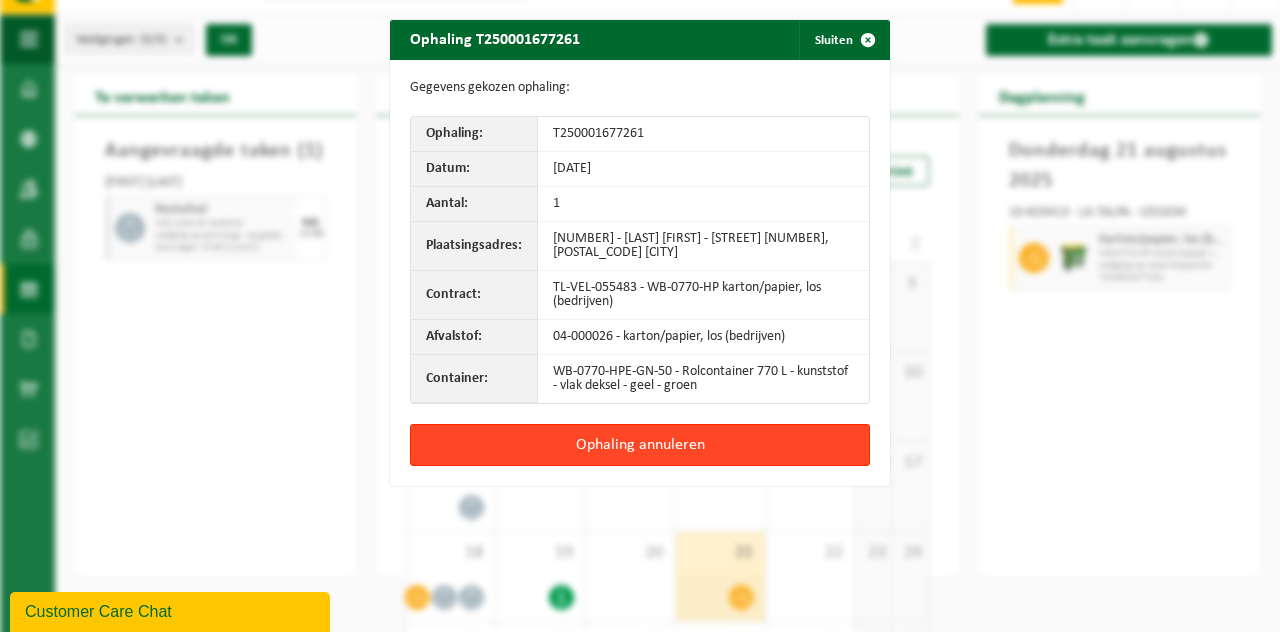 click on "Ophaling annuleren" at bounding box center [640, 445] 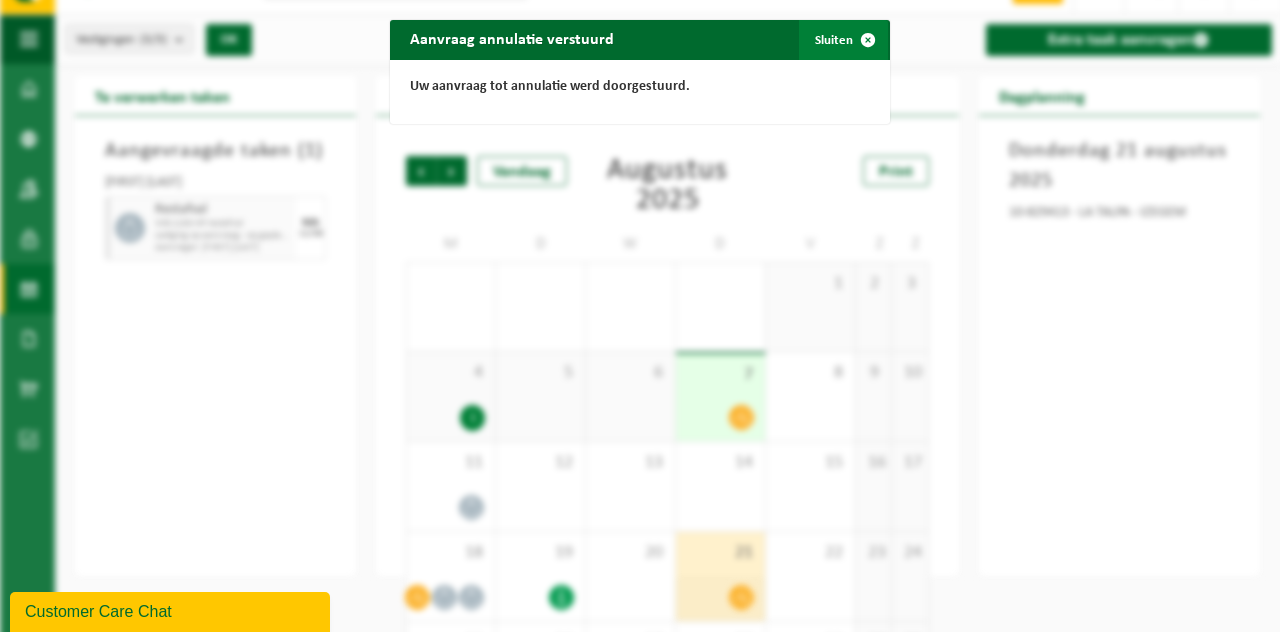 click at bounding box center [868, 40] 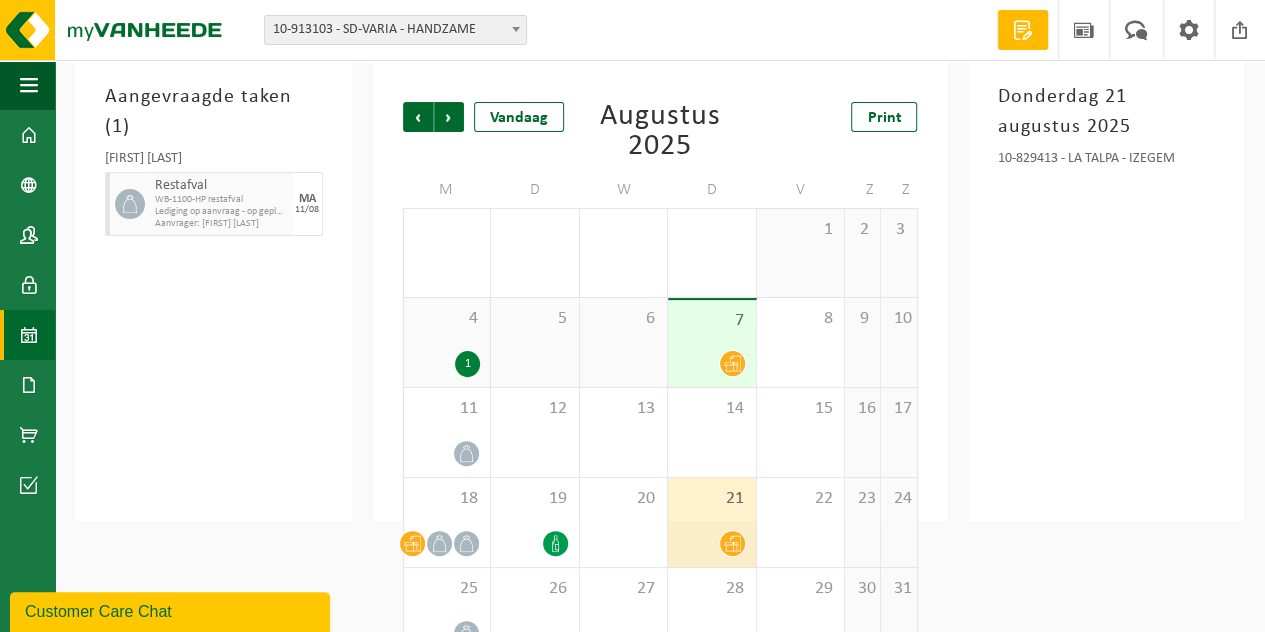 scroll, scrollTop: 146, scrollLeft: 0, axis: vertical 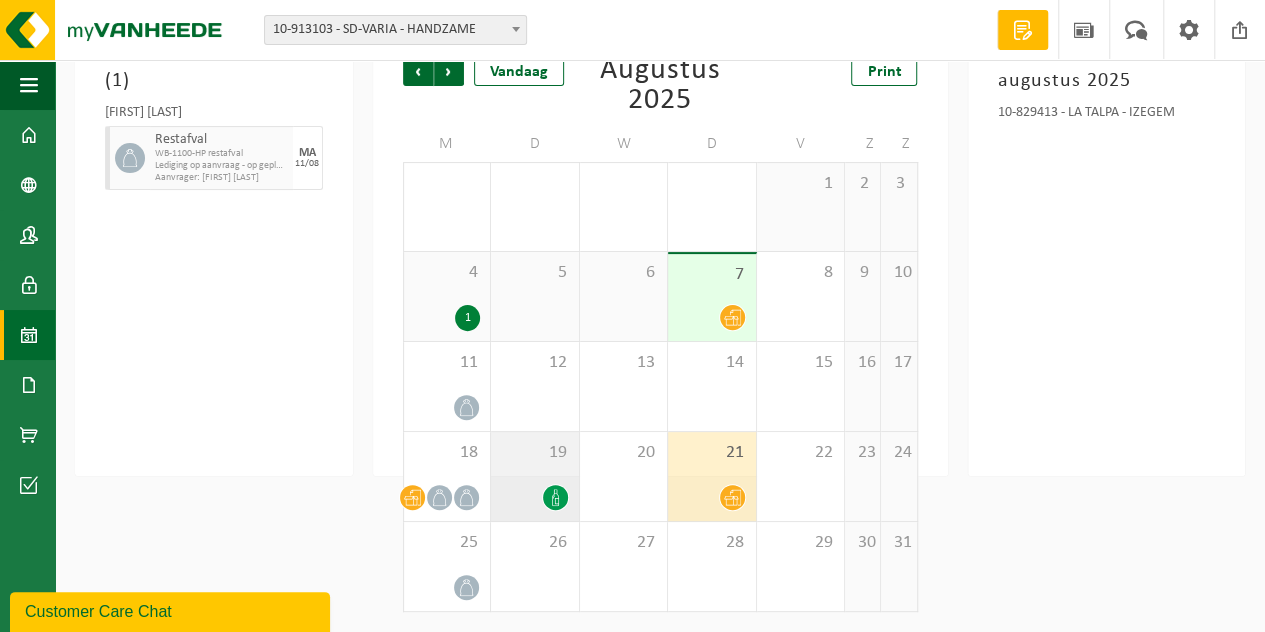 click 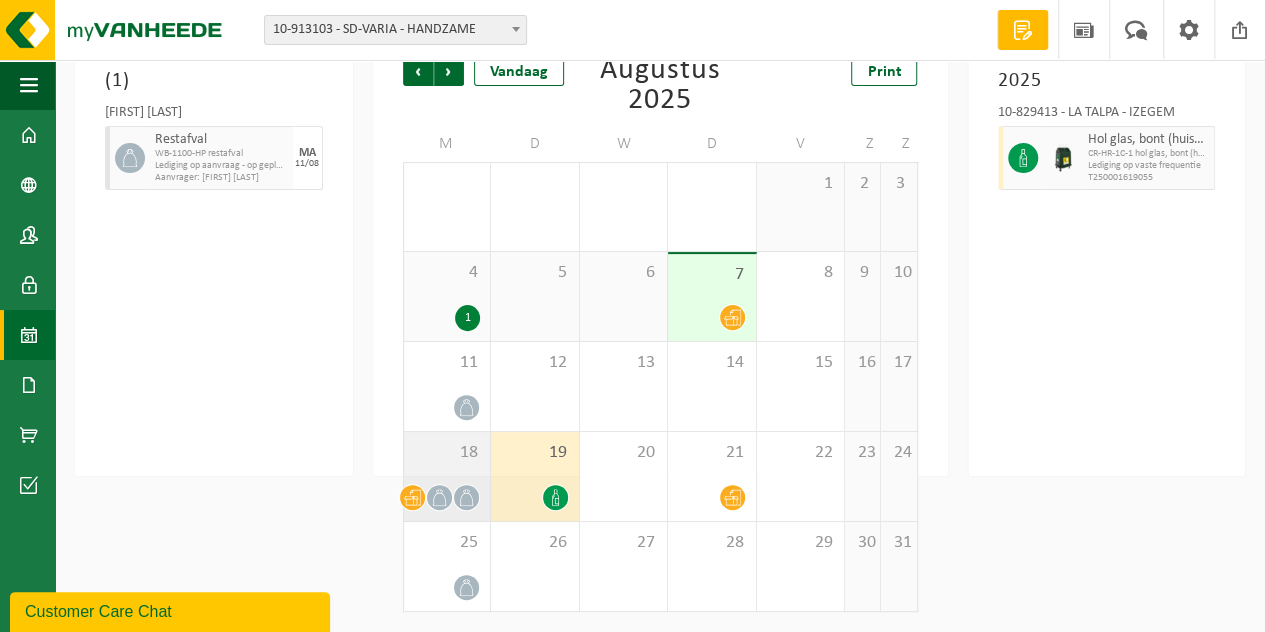 click on "18" at bounding box center (447, 453) 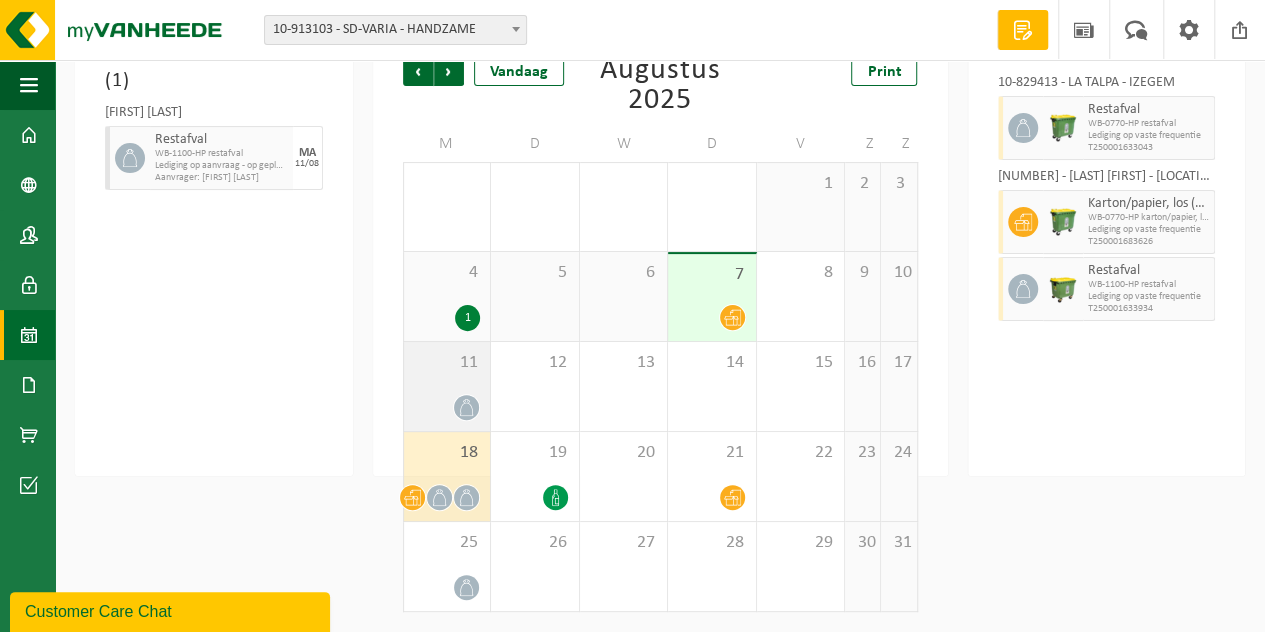 click at bounding box center (447, 407) 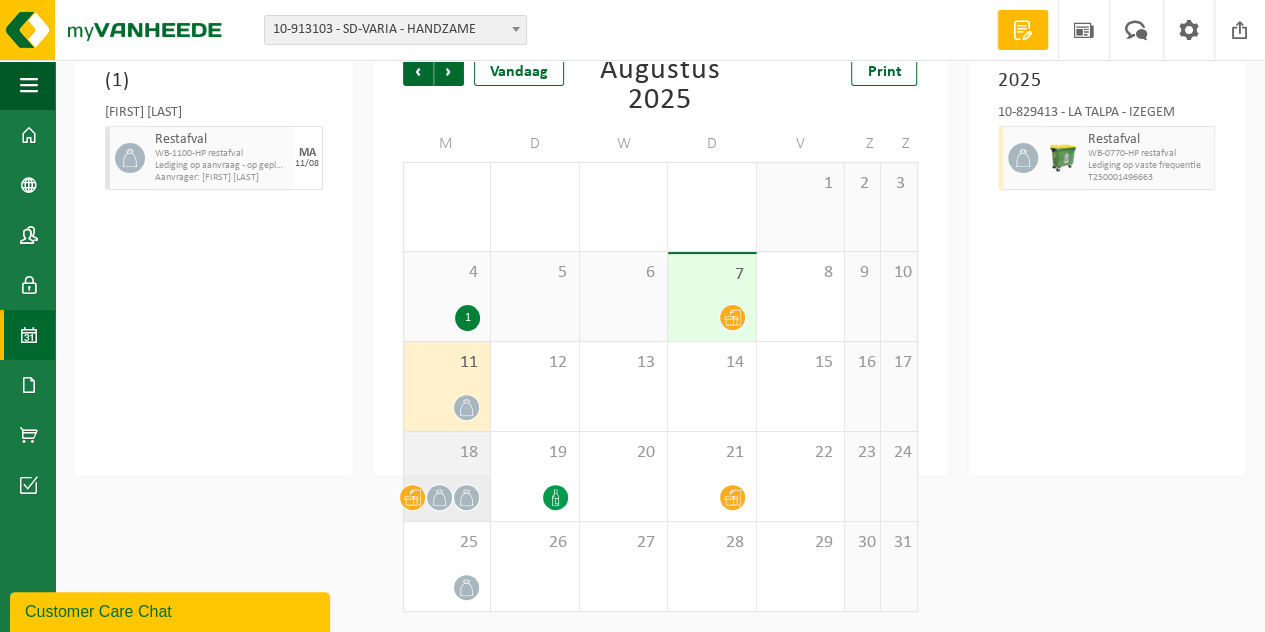 click on "18" at bounding box center (447, 453) 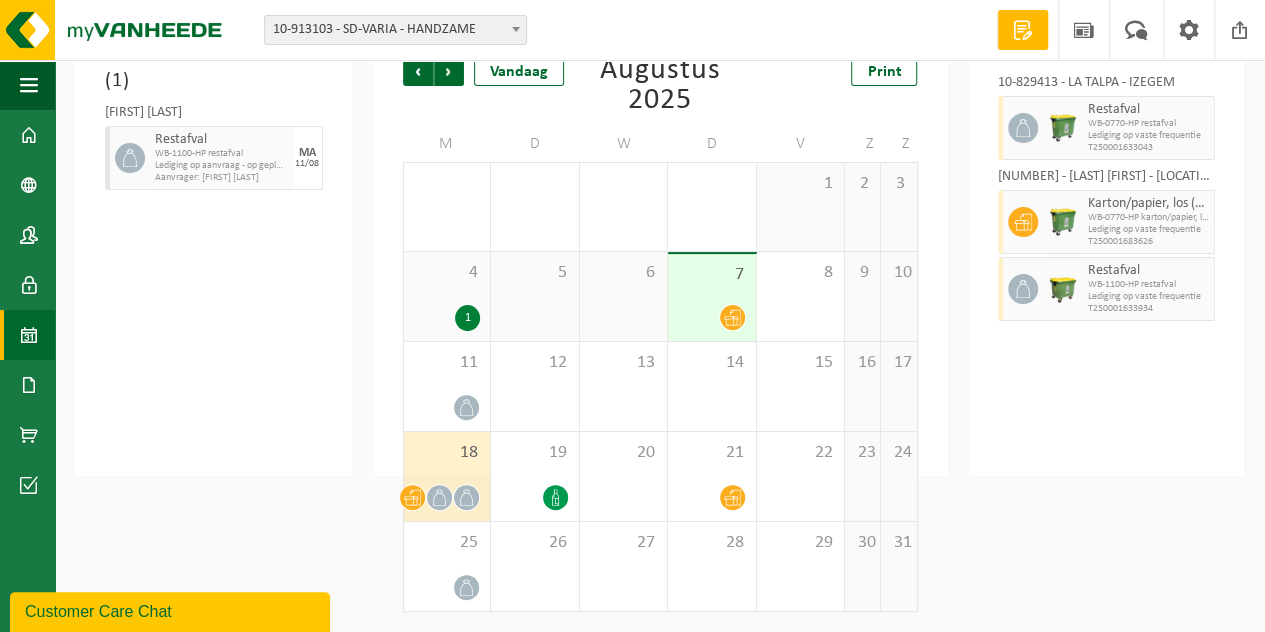 click on "7" at bounding box center (712, 297) 